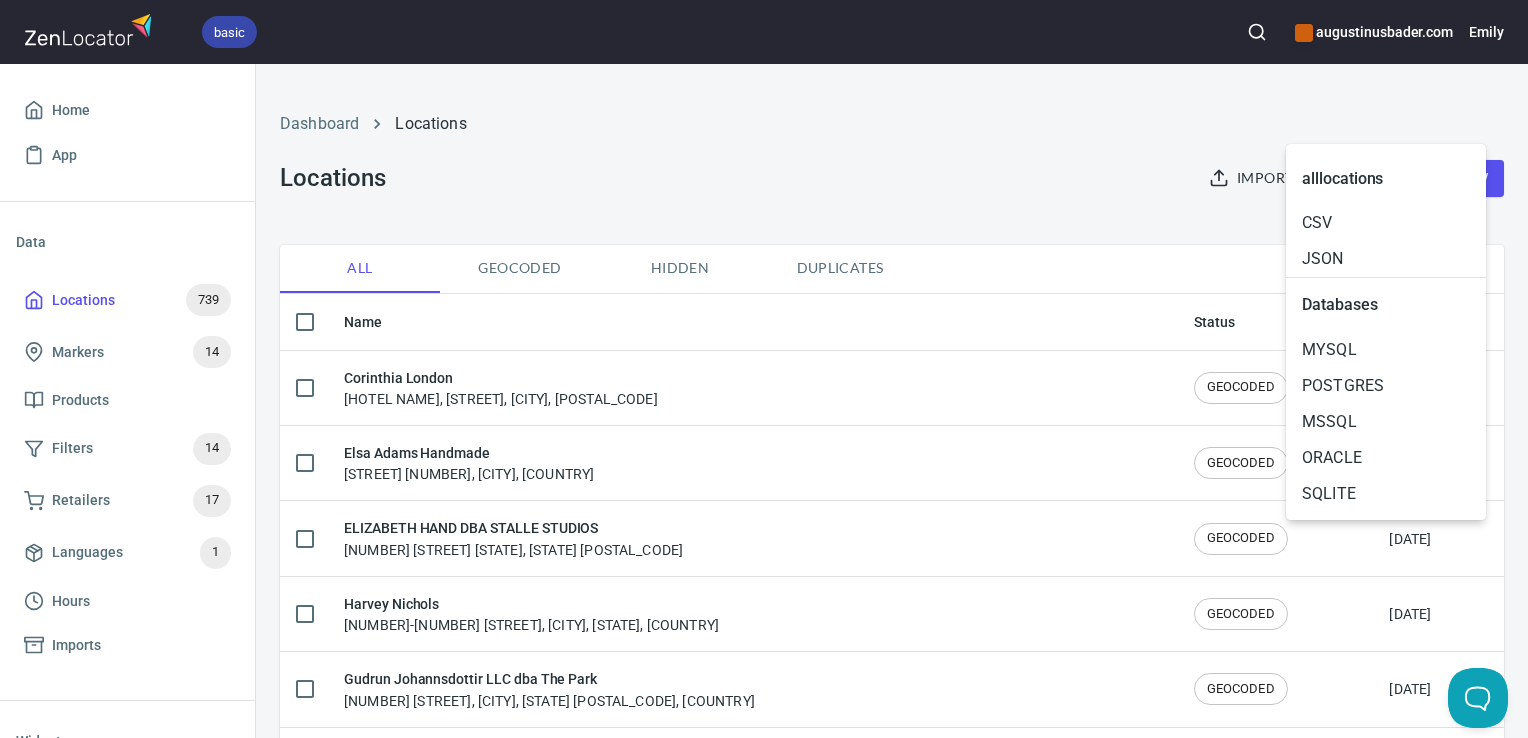 scroll, scrollTop: 0, scrollLeft: 0, axis: both 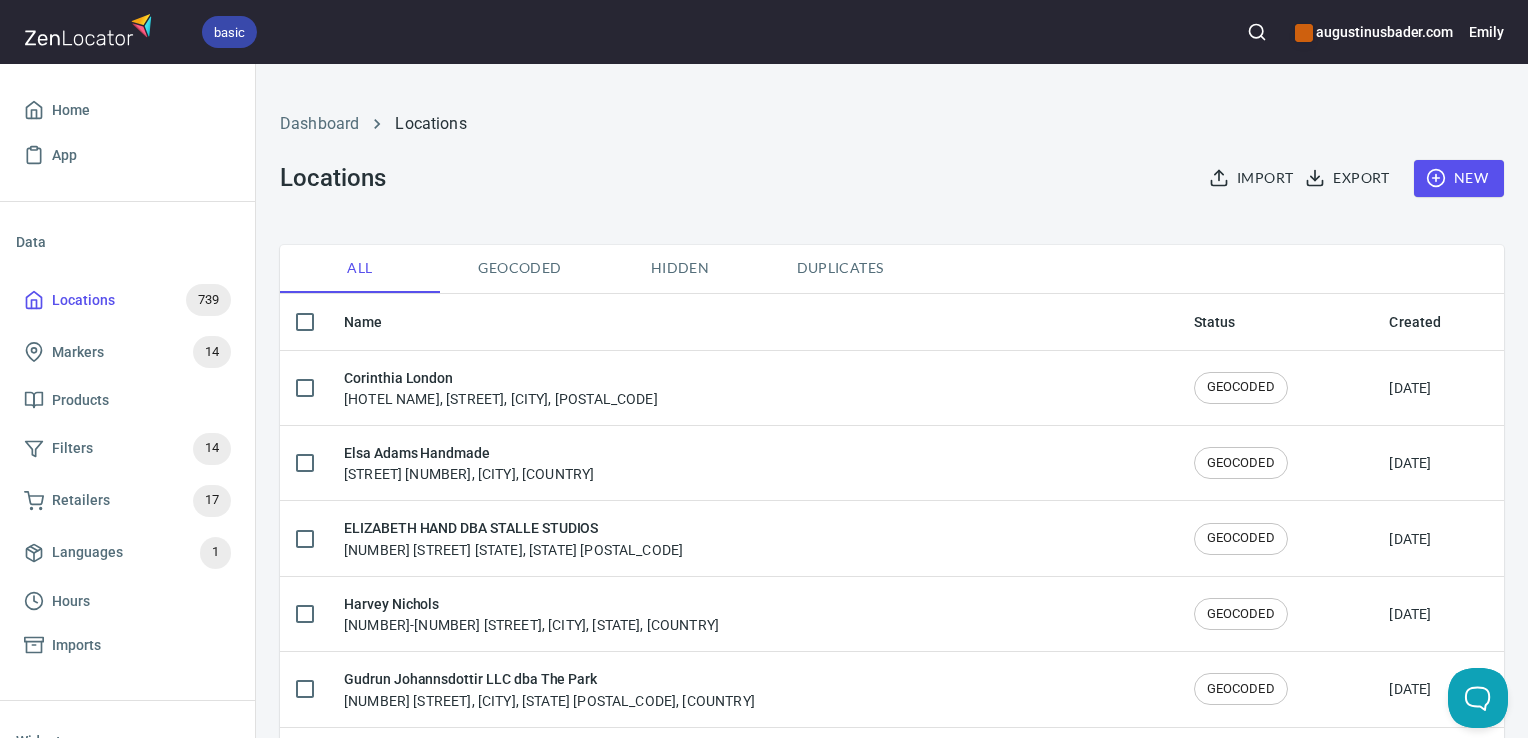 click on "Import" at bounding box center [1253, 178] 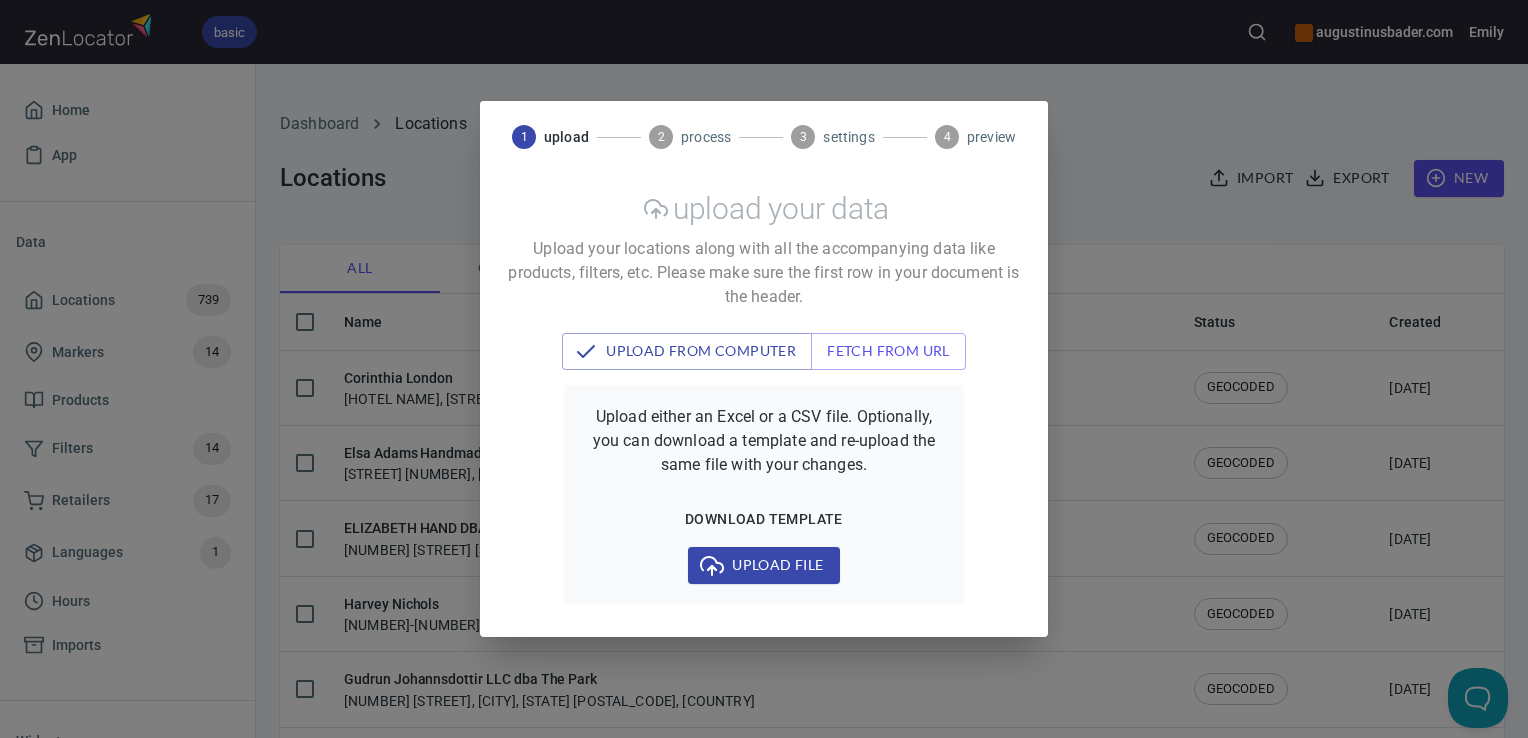 click on "Upload file" at bounding box center (763, 565) 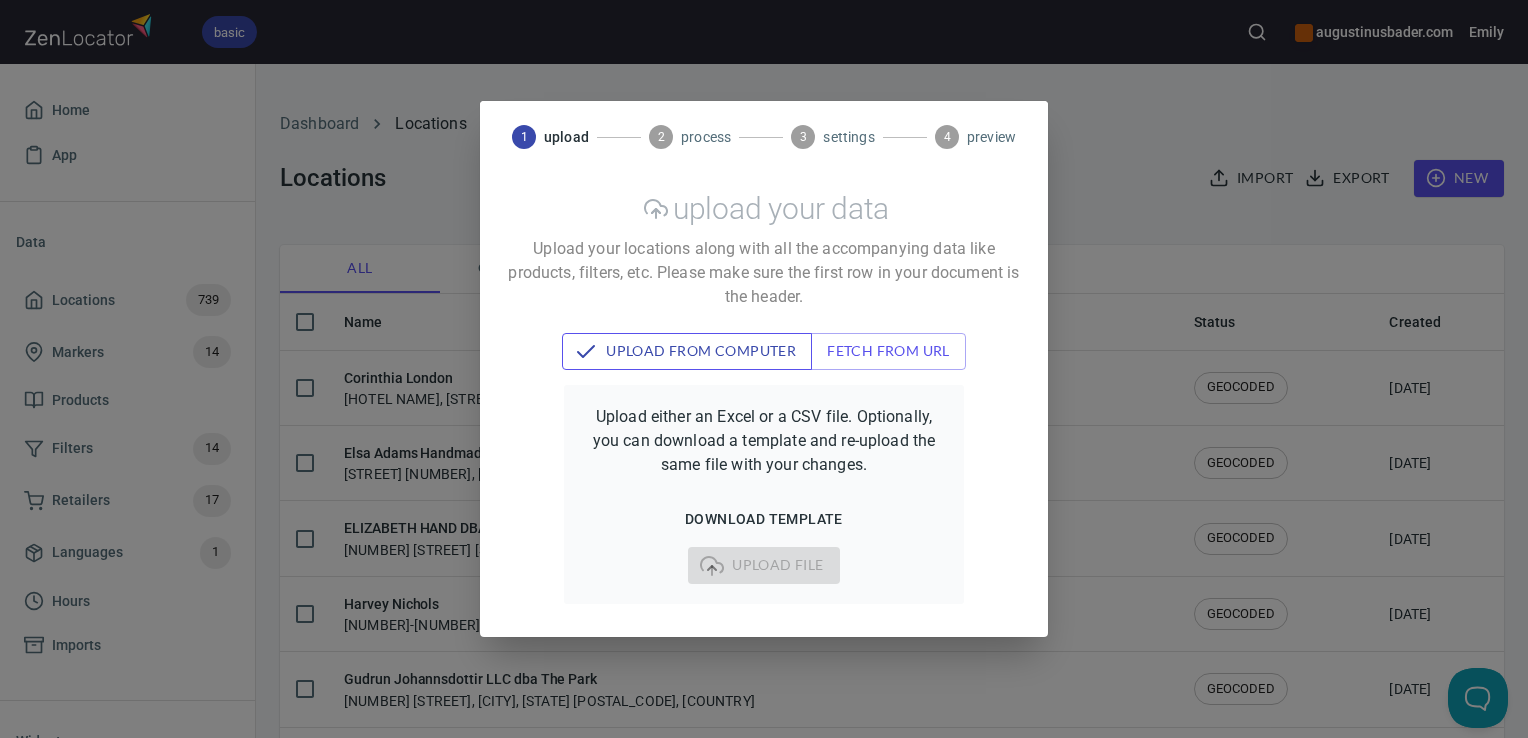 click on "upload from computer" at bounding box center [687, 351] 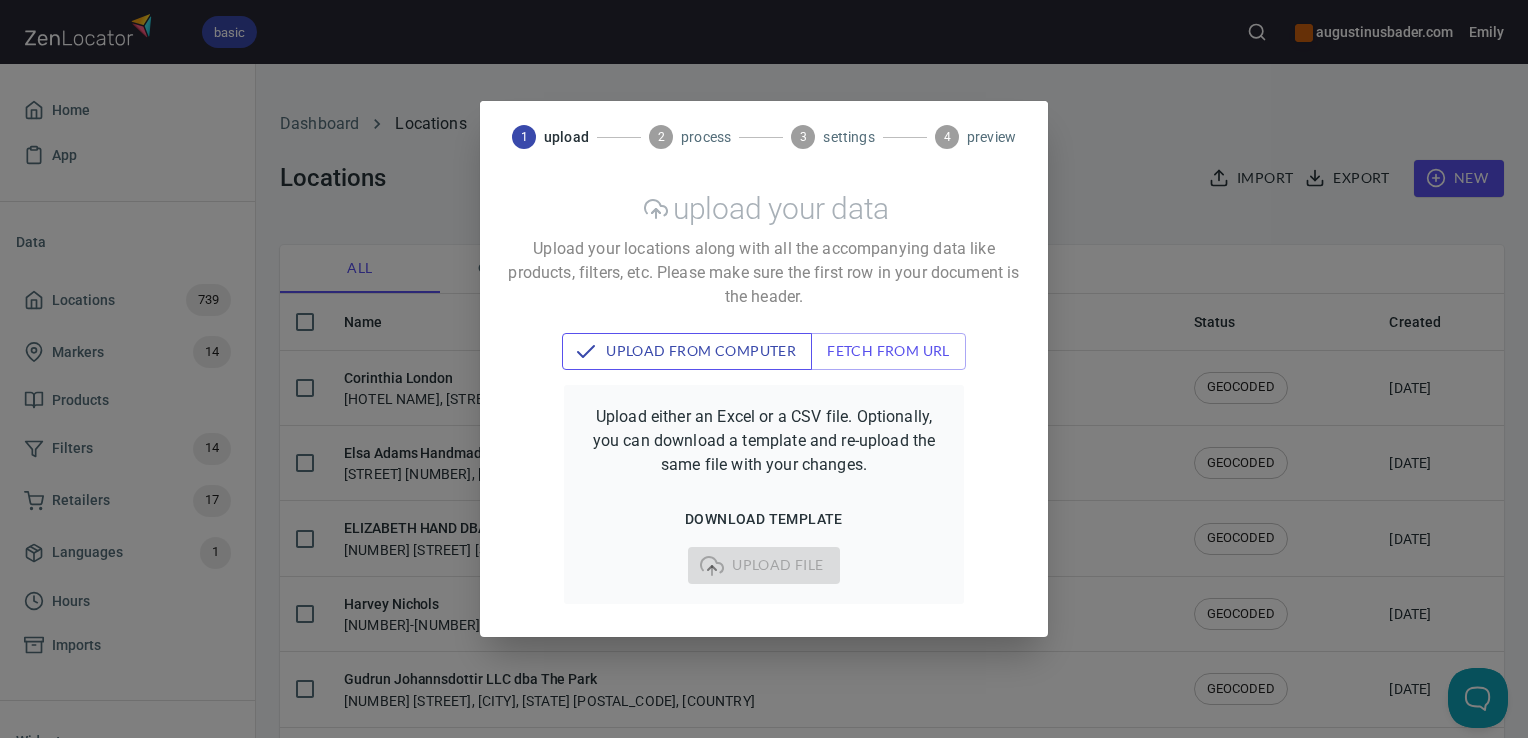 click on "upload from computer" at bounding box center (687, 351) 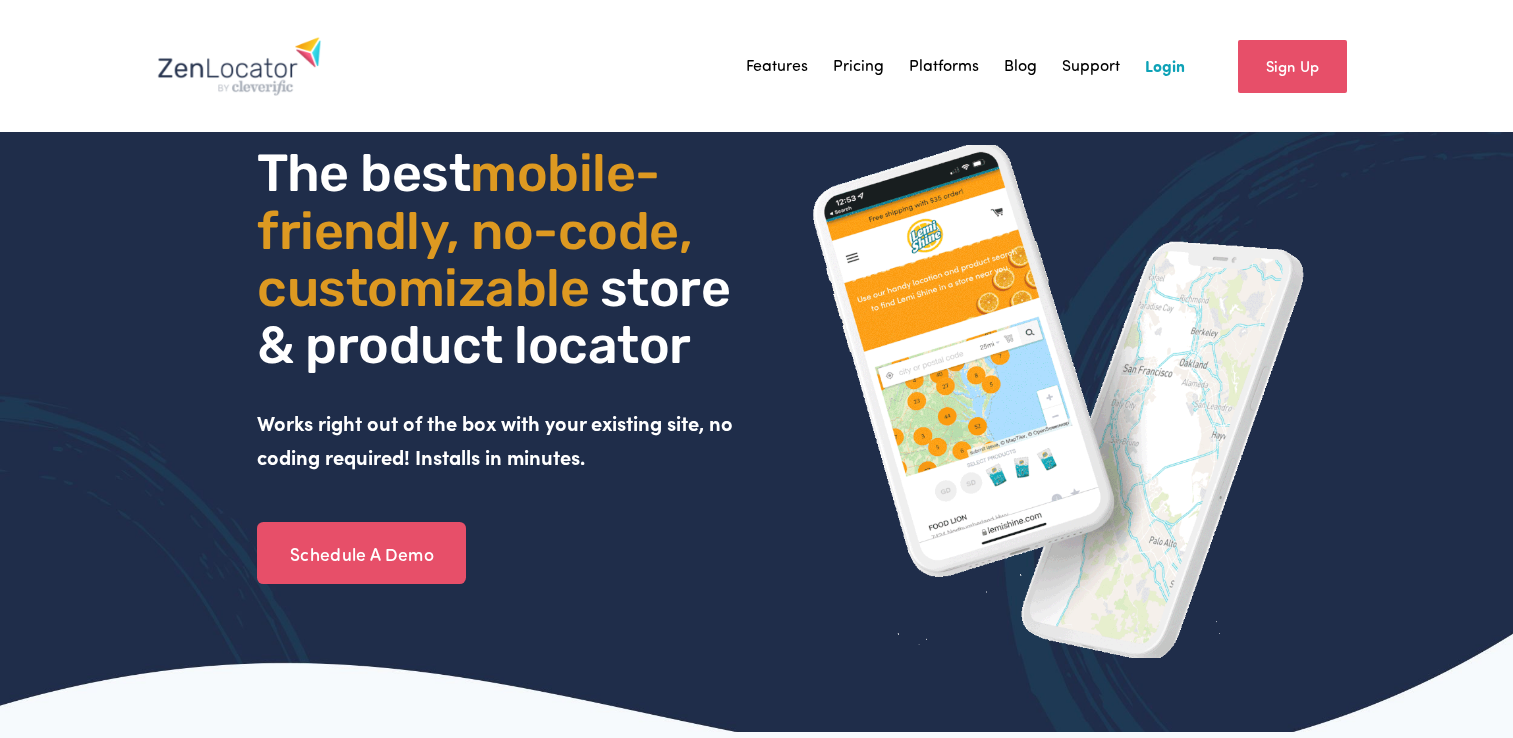 scroll, scrollTop: 0, scrollLeft: 0, axis: both 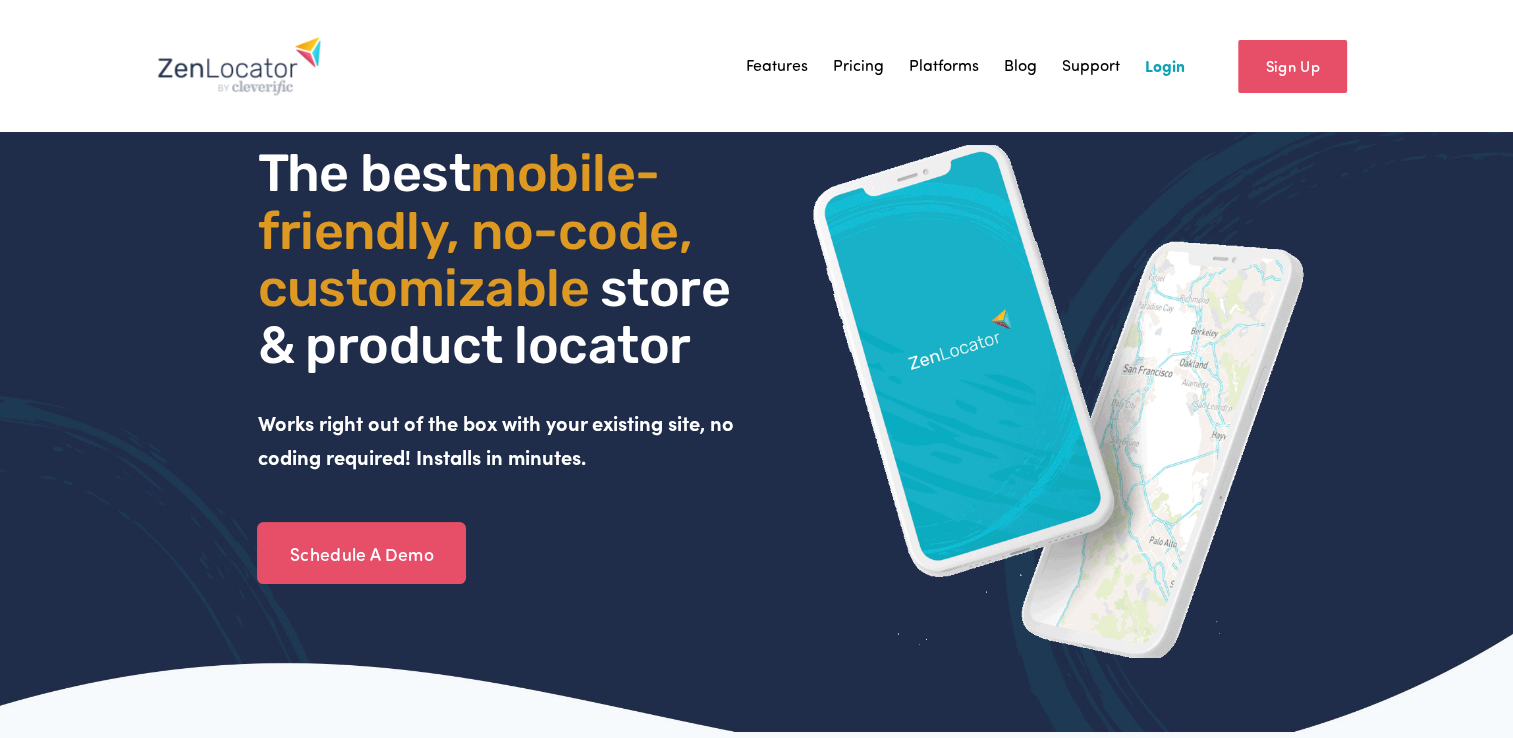 click on "Login" at bounding box center (1165, 66) 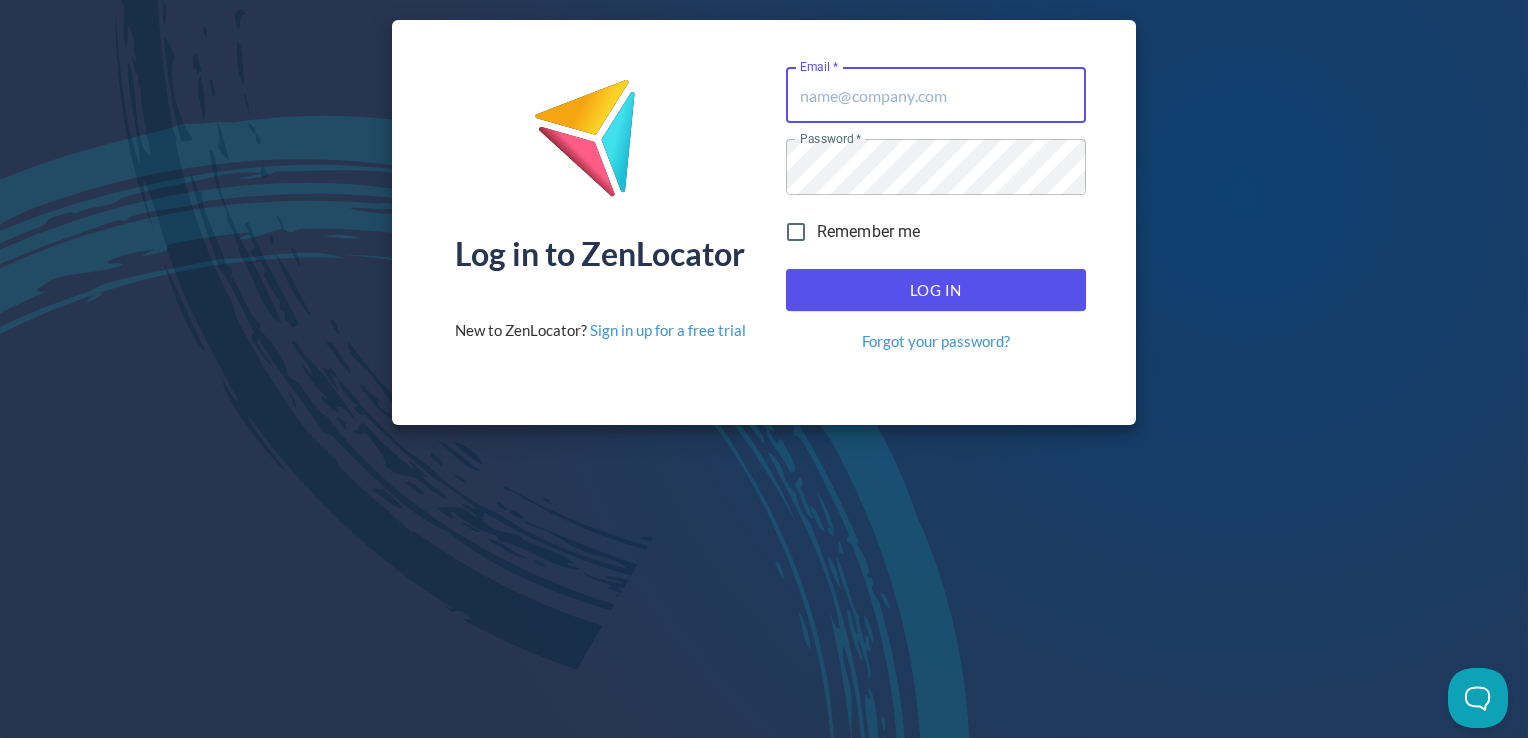 scroll, scrollTop: 0, scrollLeft: 0, axis: both 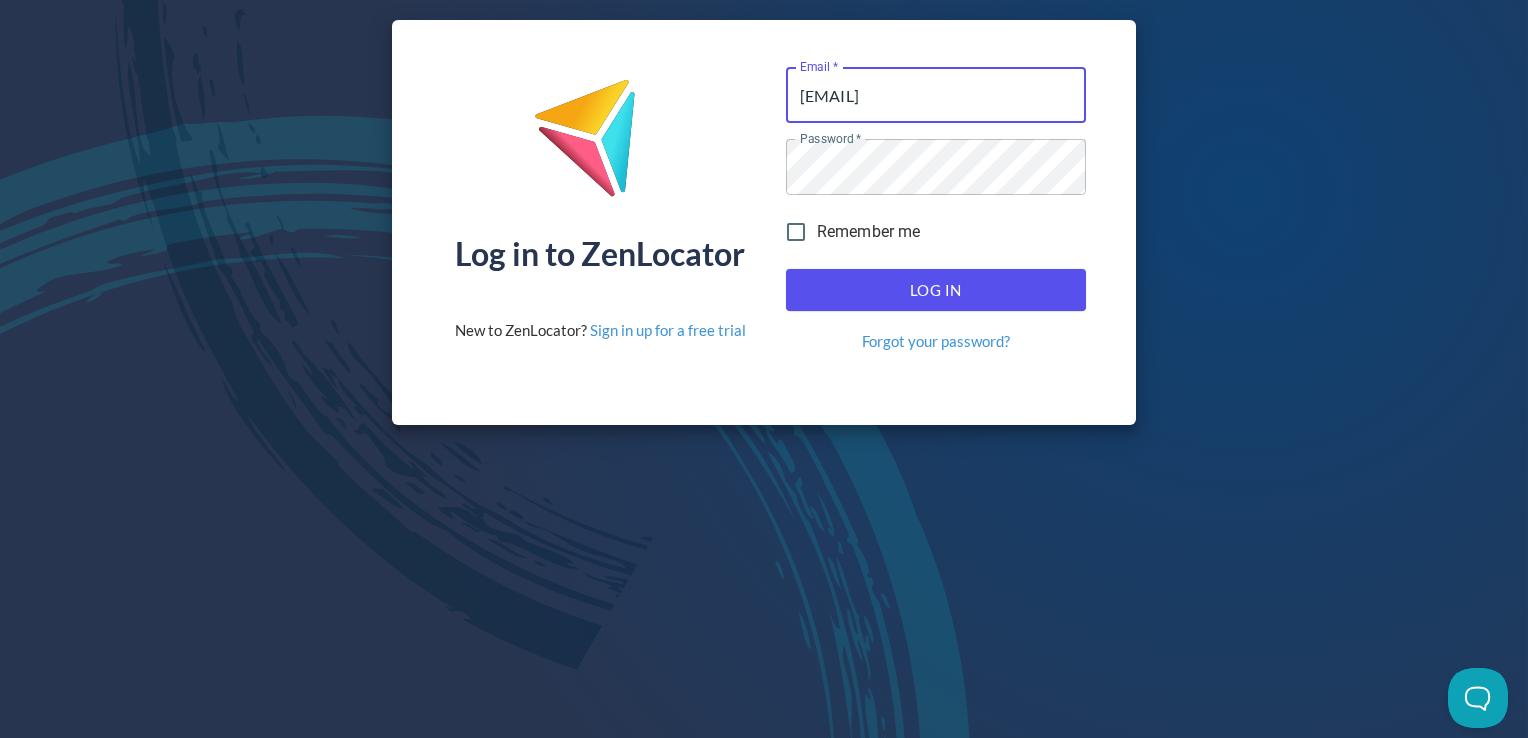 click on "Log In" at bounding box center (936, 290) 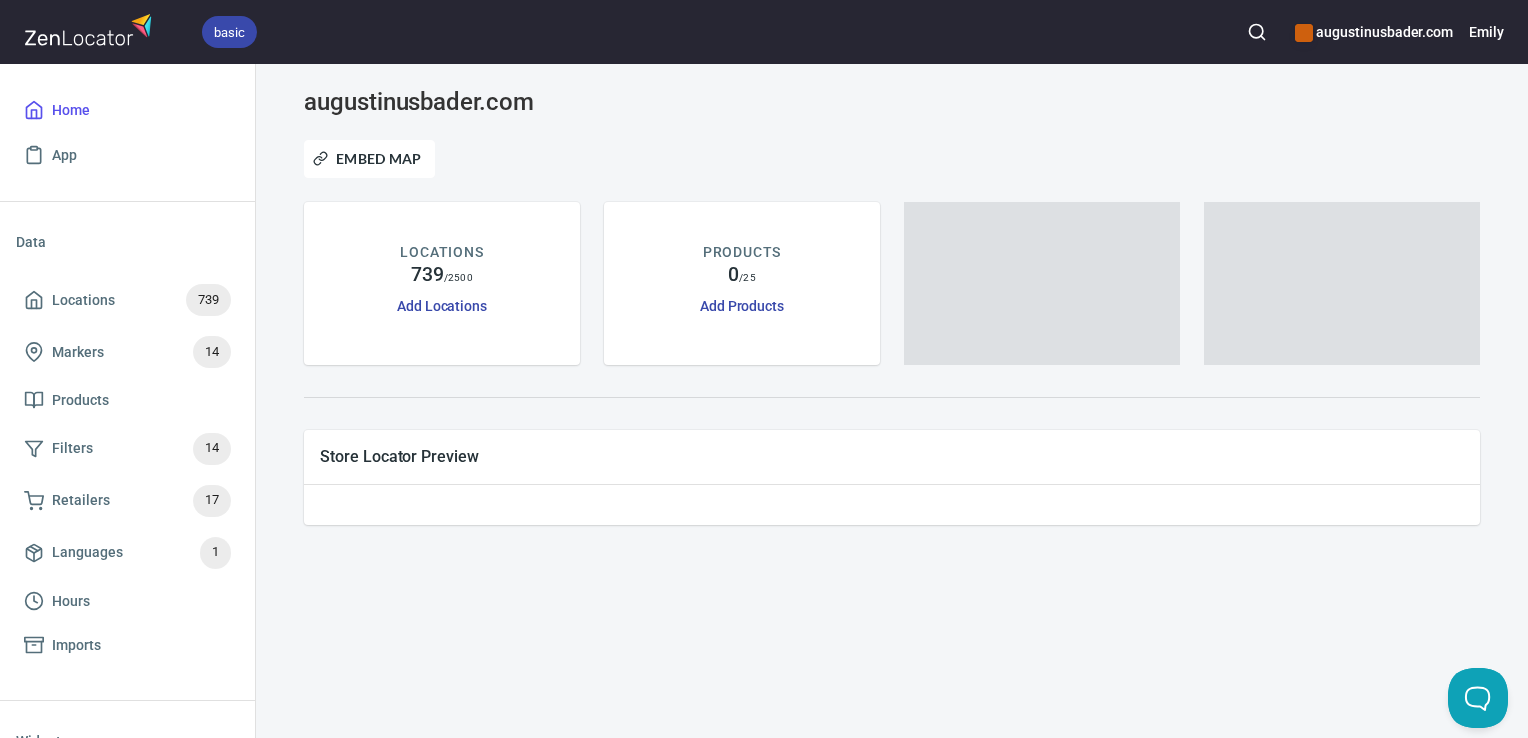 scroll, scrollTop: 0, scrollLeft: 0, axis: both 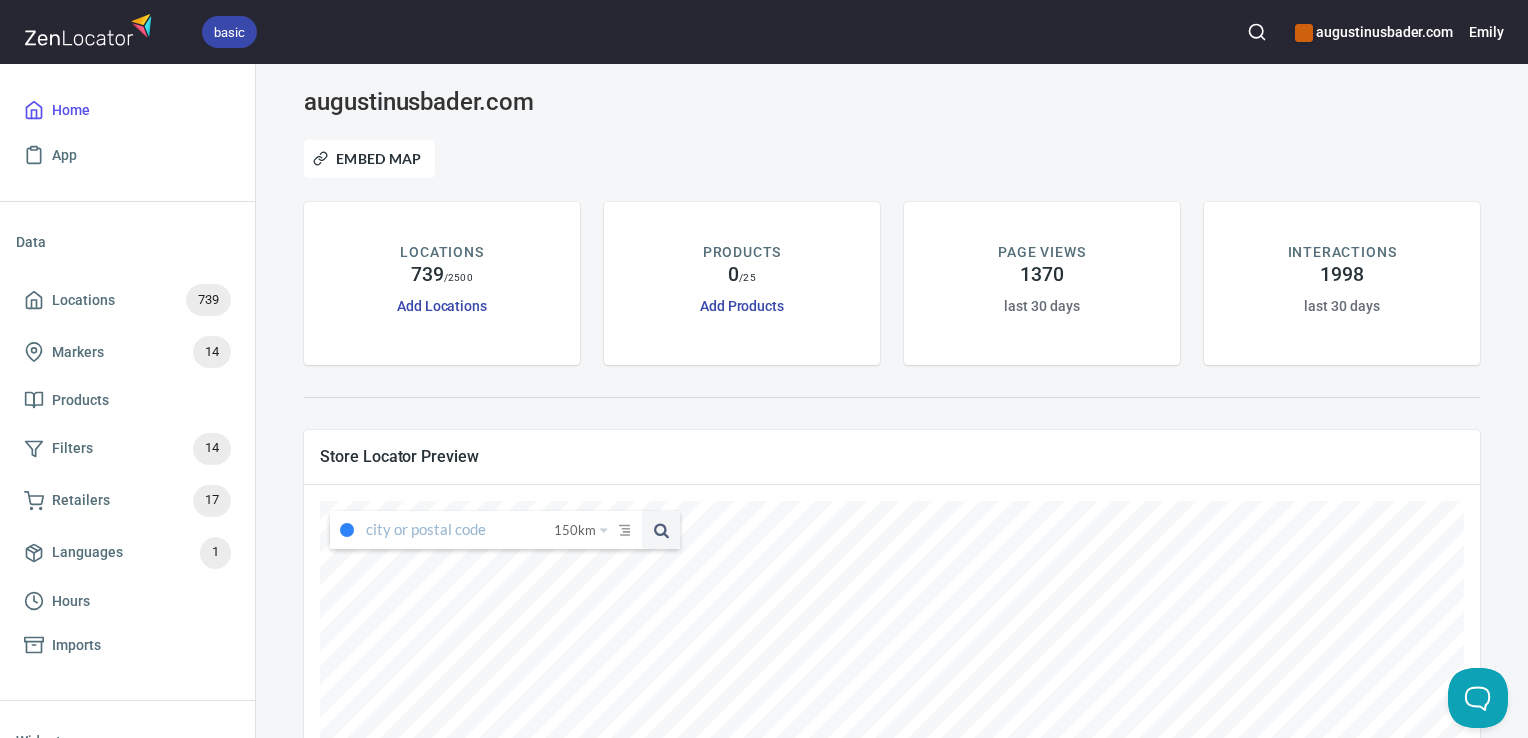type on "[NUMBER] [STREET], [CITY], [COUNTRY], [COUNTRY]" 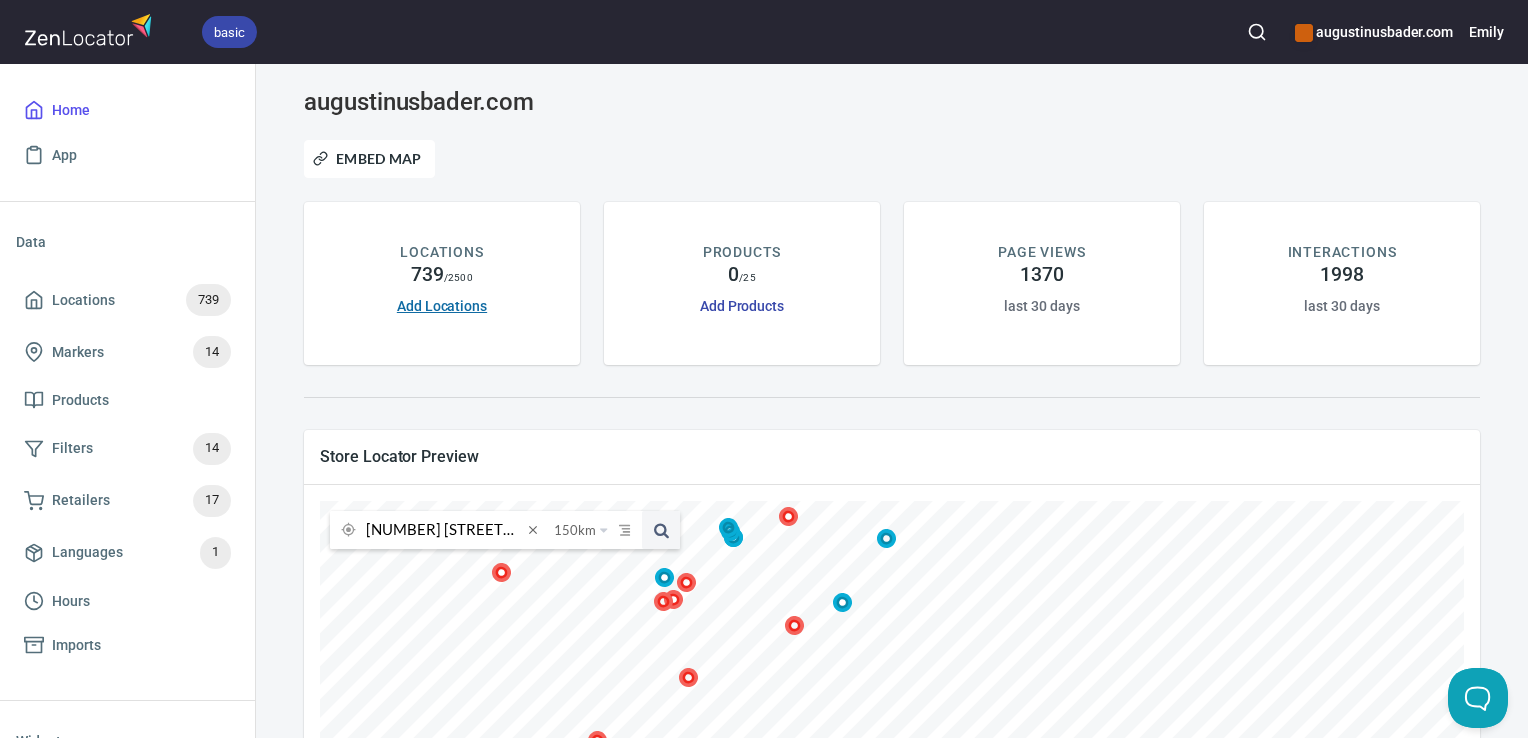 click on "Add Locations" at bounding box center [442, 306] 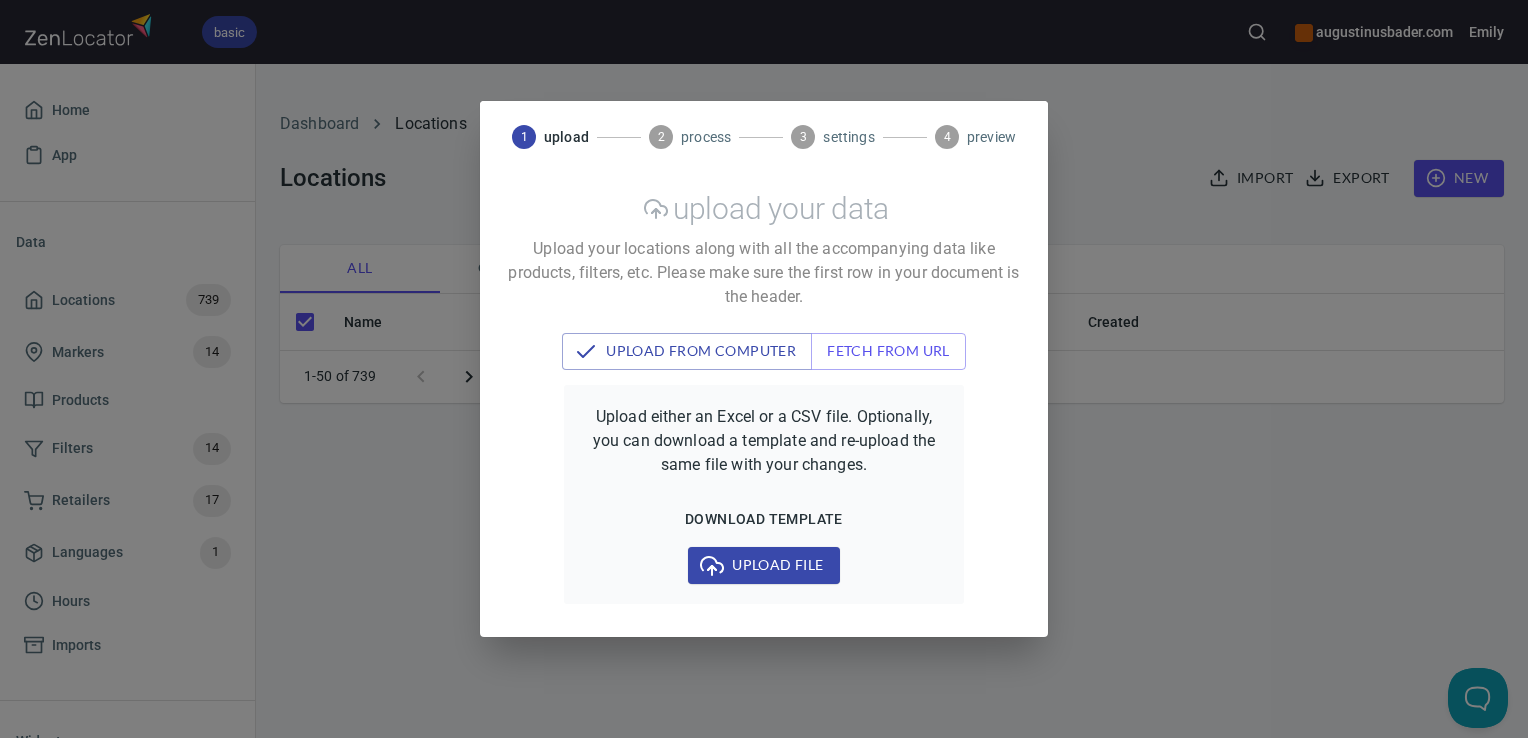 checkbox on "false" 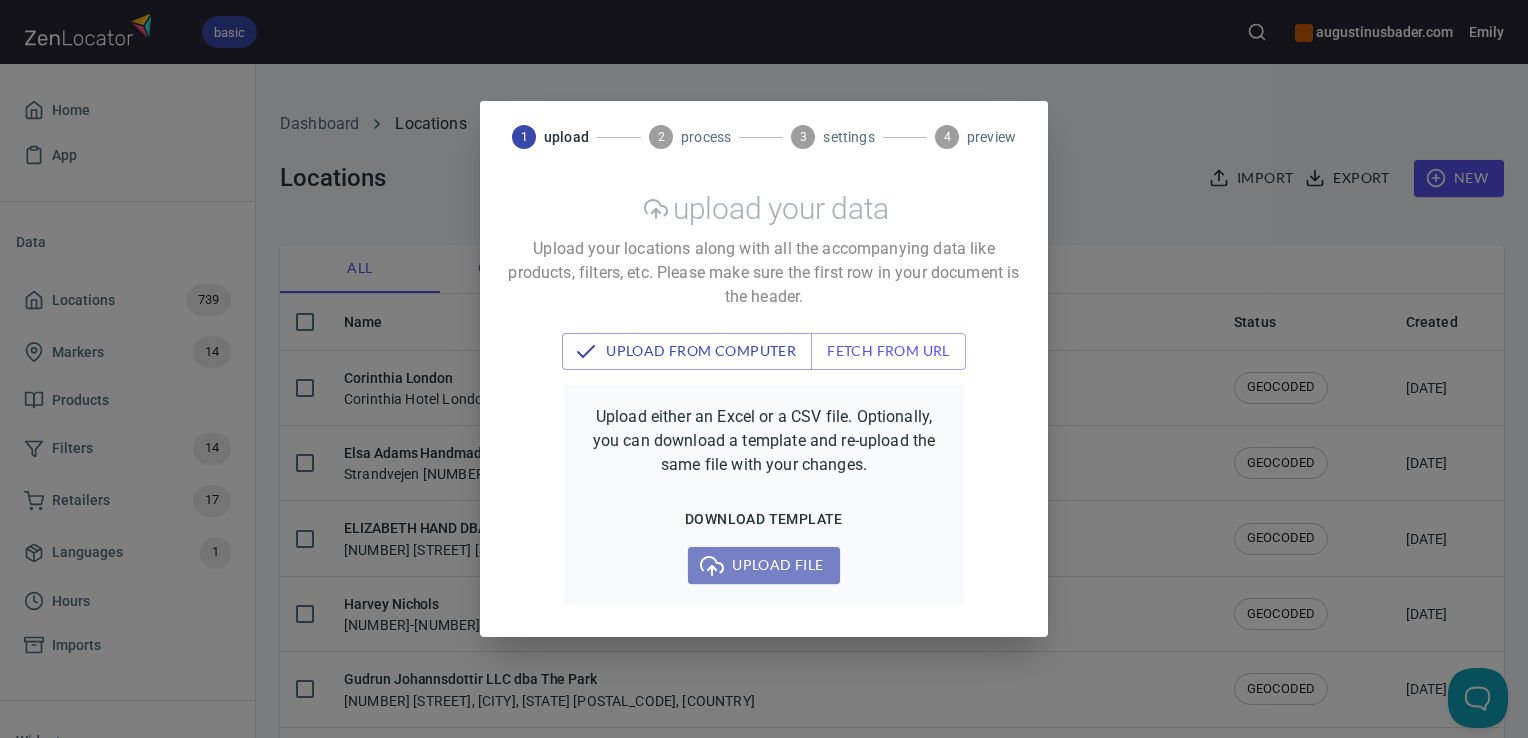 click on "Upload file" at bounding box center (763, 565) 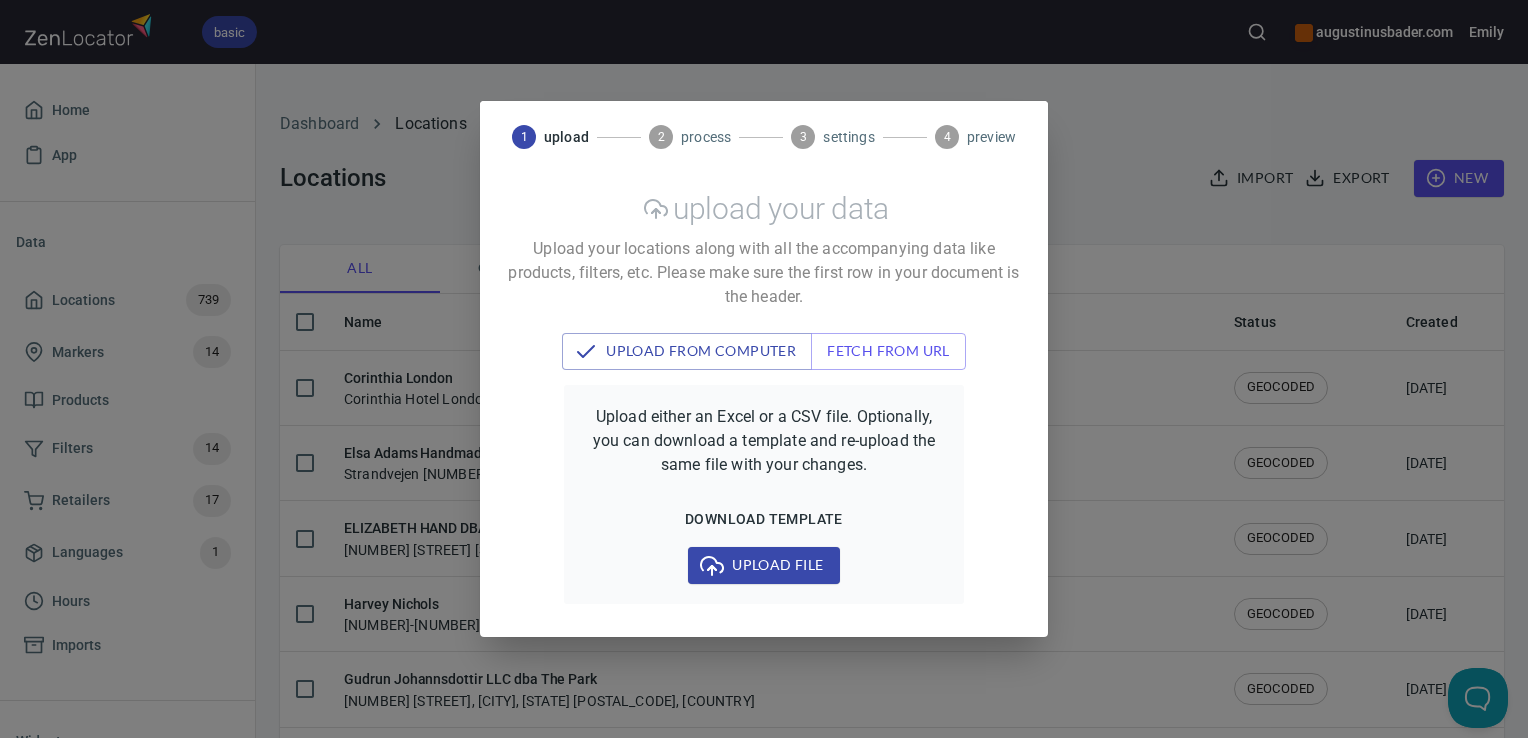 click on "Upload file" at bounding box center [763, 565] 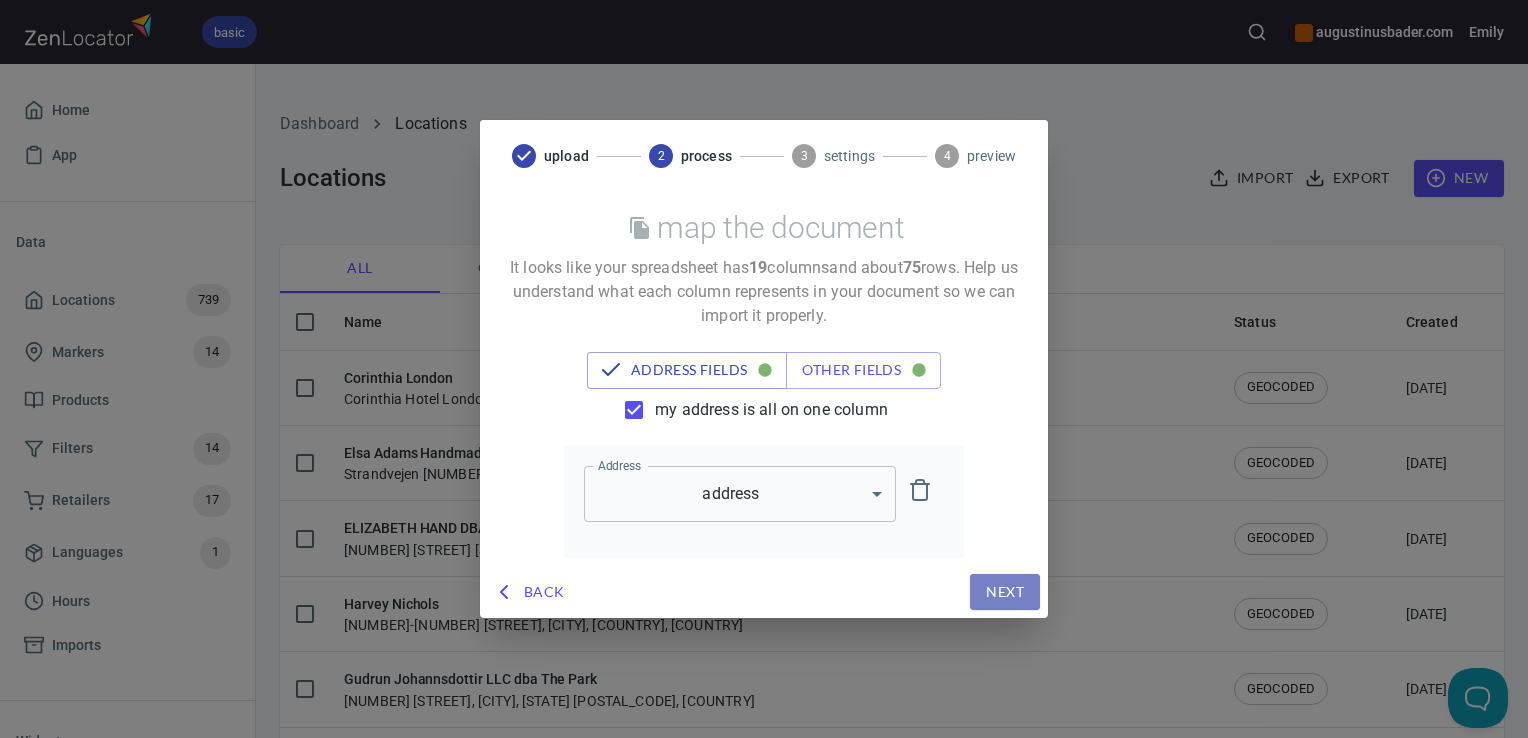 click on "Next" at bounding box center [1005, 592] 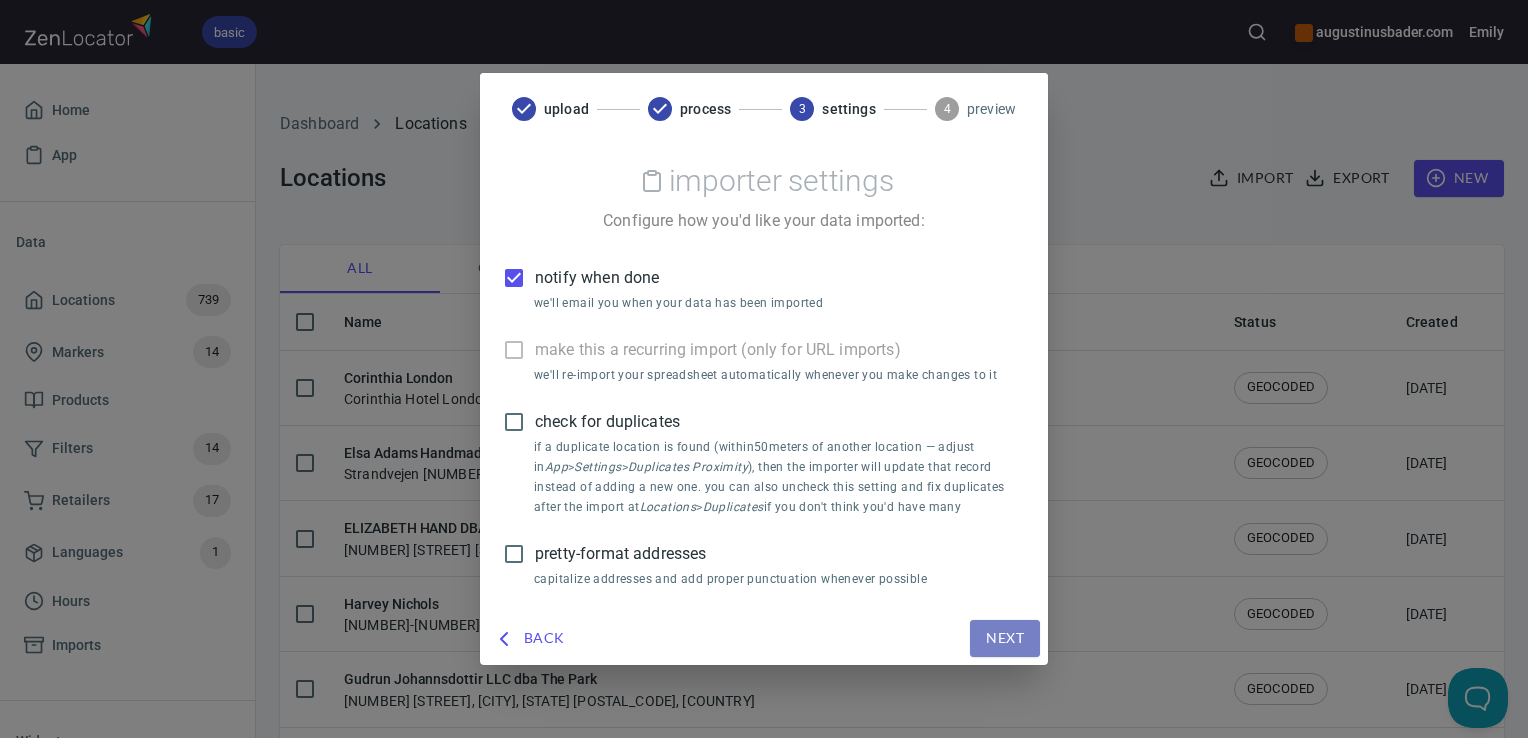 click on "Next" at bounding box center (1005, 638) 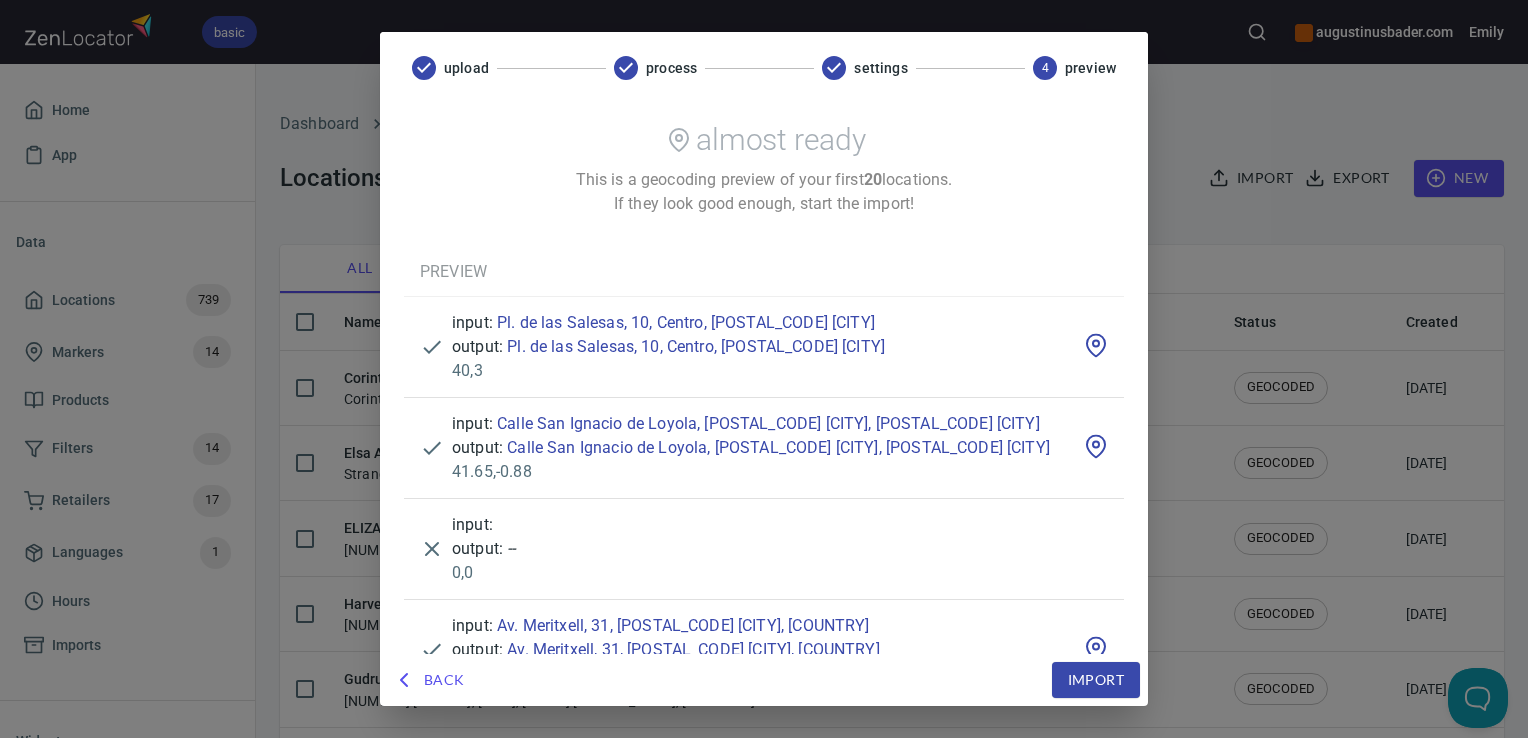 click on "output: Av. Meritxell, 31, [POSTAL_CODE] [CITY], [COUNTRY]" at bounding box center [764, 650] 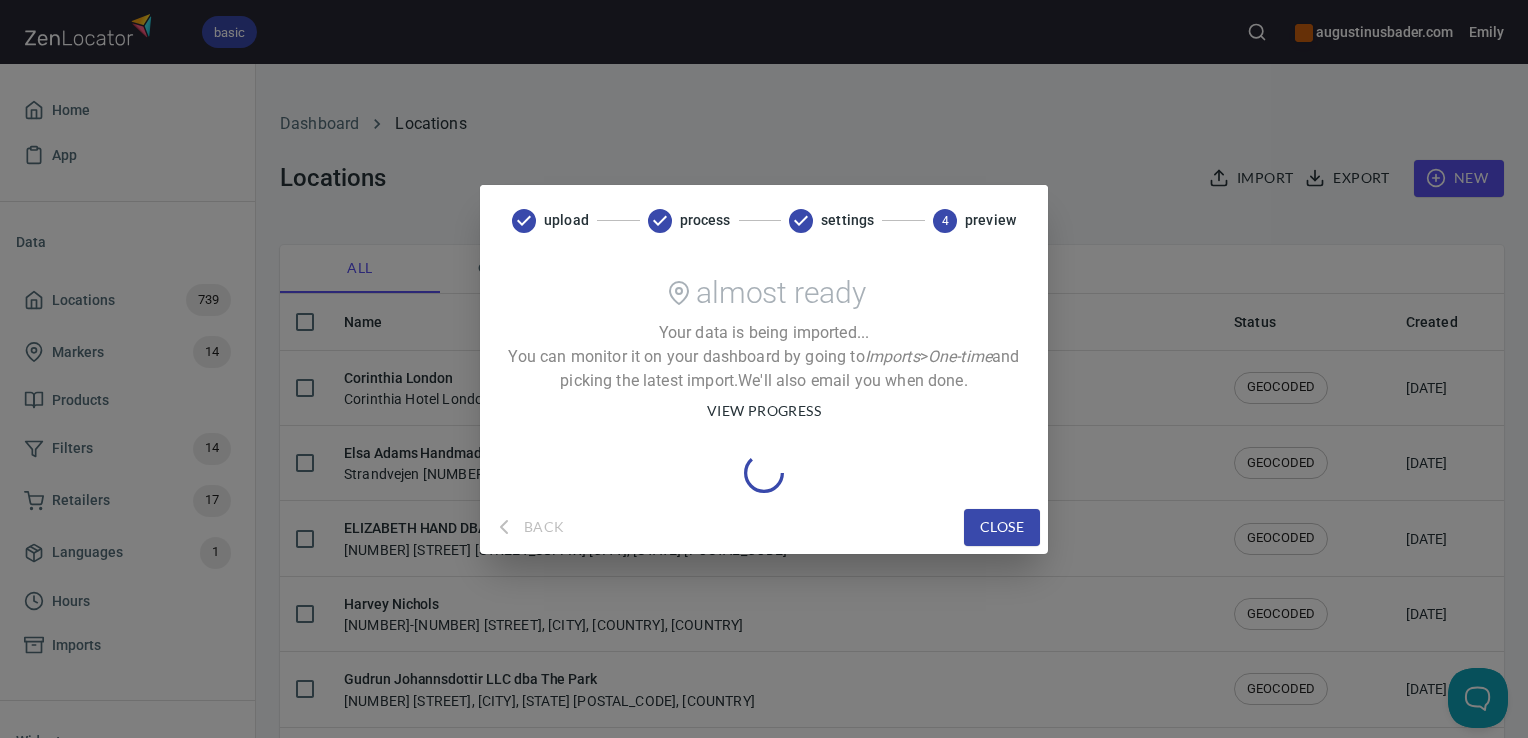 click on "Back close" at bounding box center [764, 527] 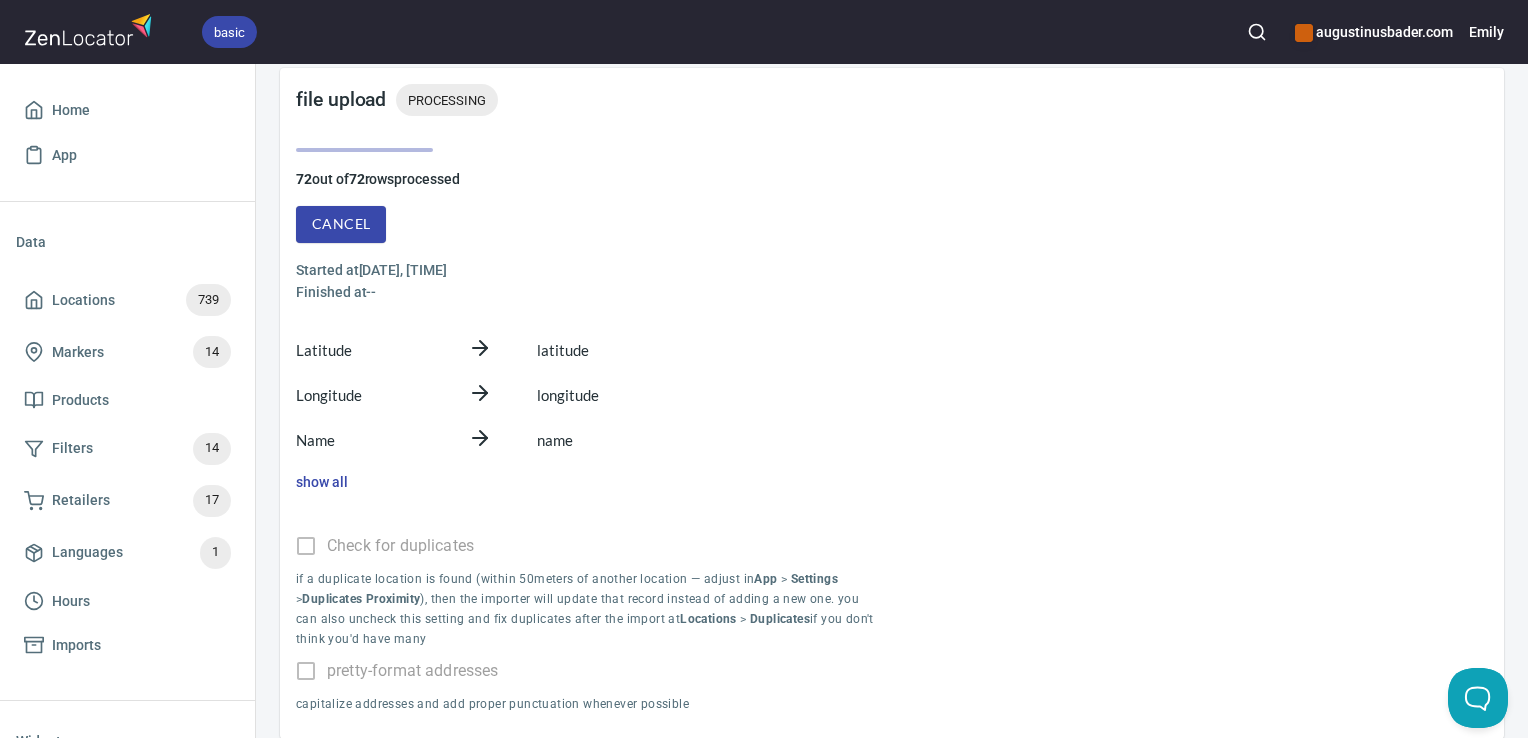 scroll, scrollTop: 0, scrollLeft: 0, axis: both 